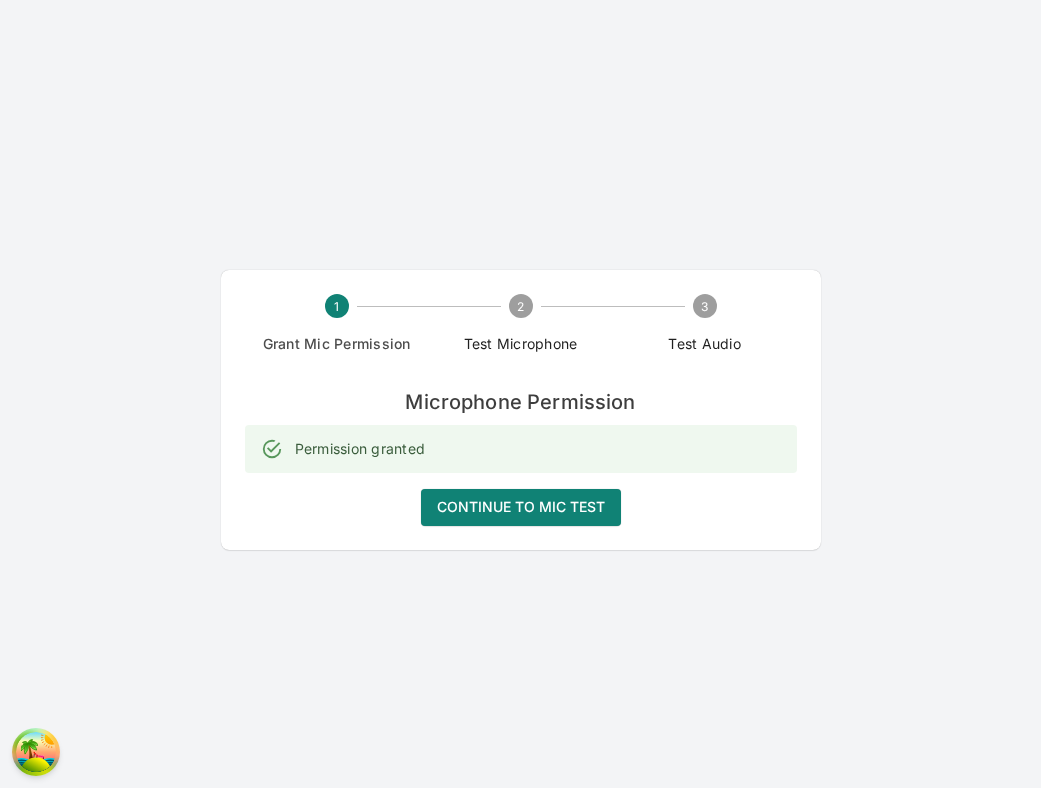 scroll, scrollTop: 0, scrollLeft: 0, axis: both 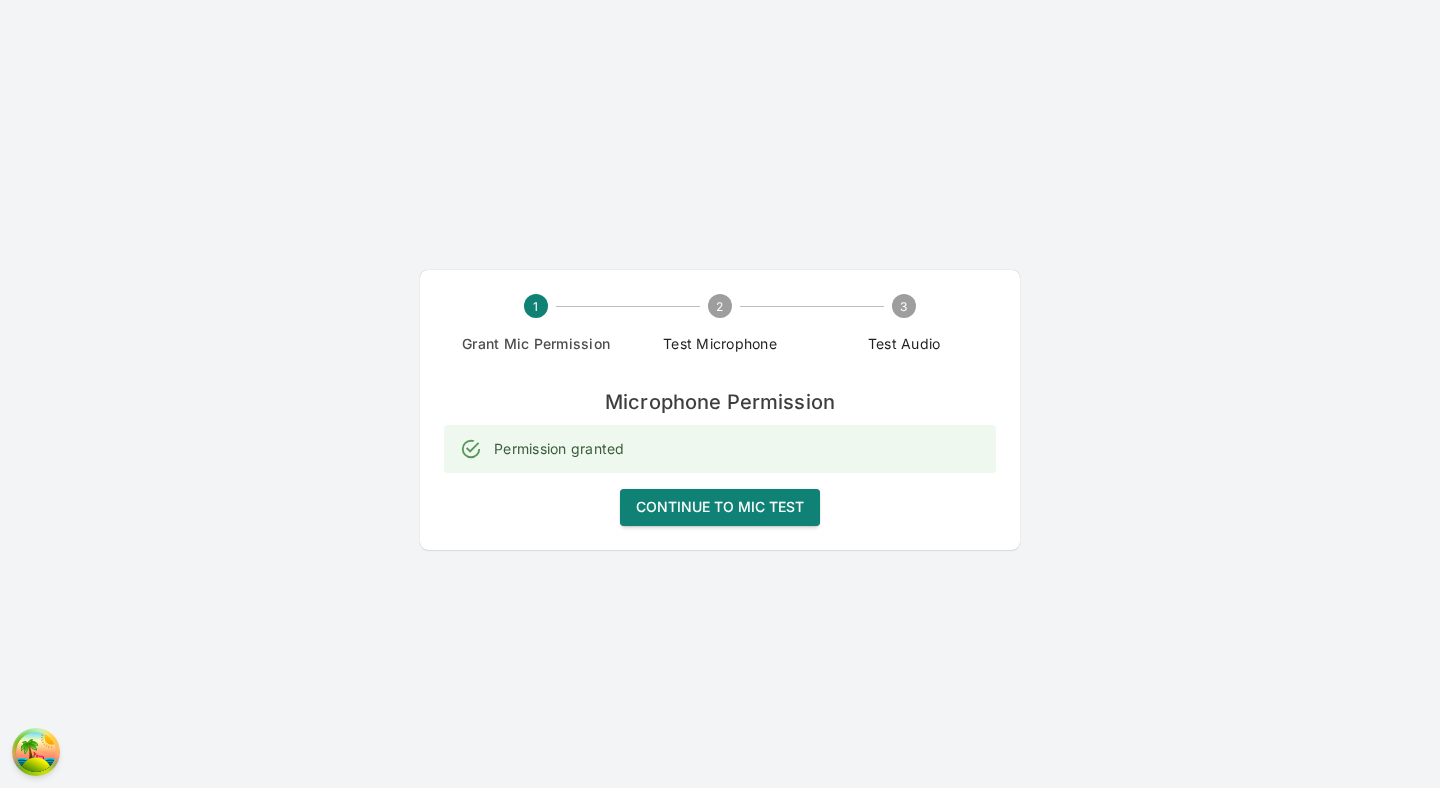 click on "Continue to Mic Test" at bounding box center [720, 507] 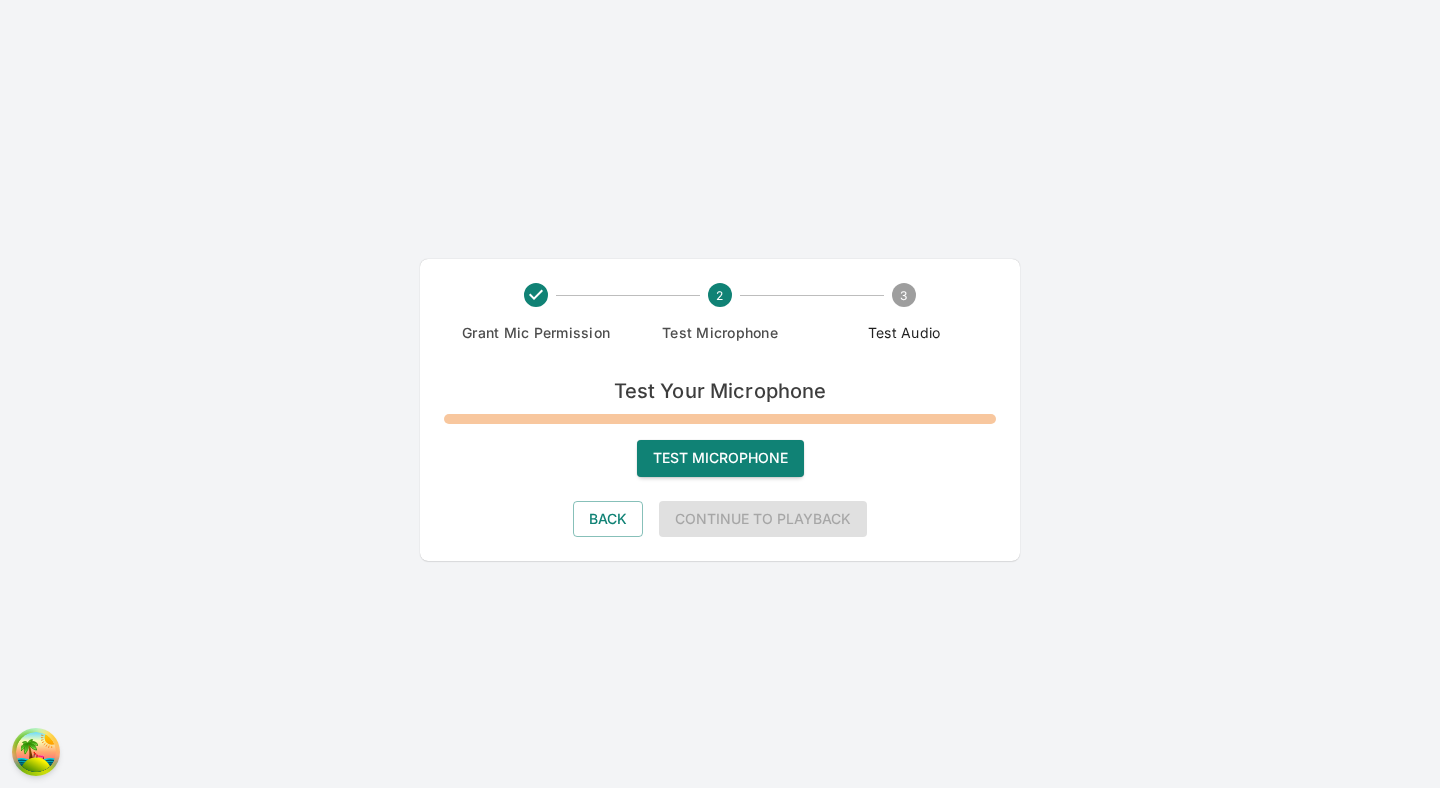 click on "Test Microphone" at bounding box center (720, 458) 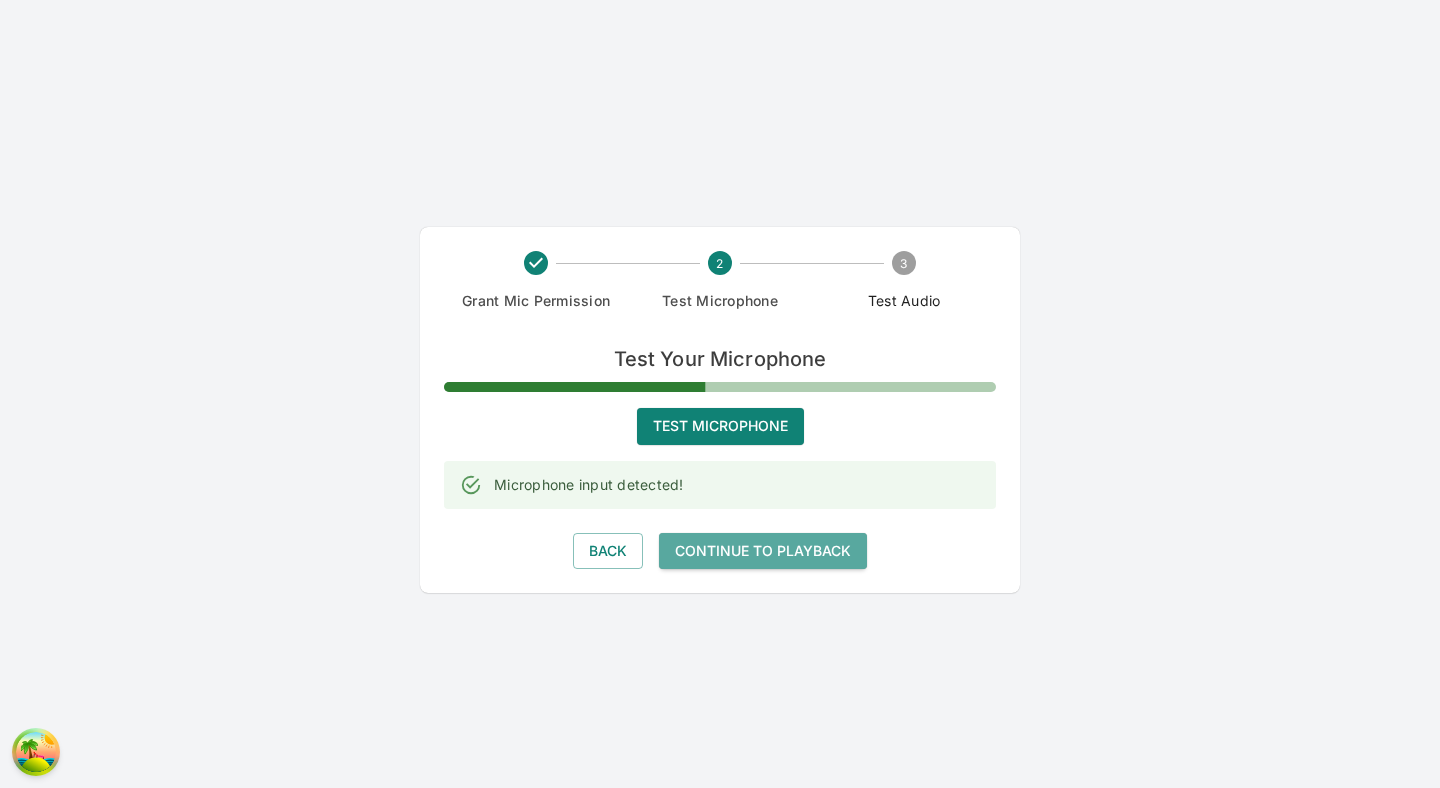 click on "Continue to Playback" at bounding box center [763, 551] 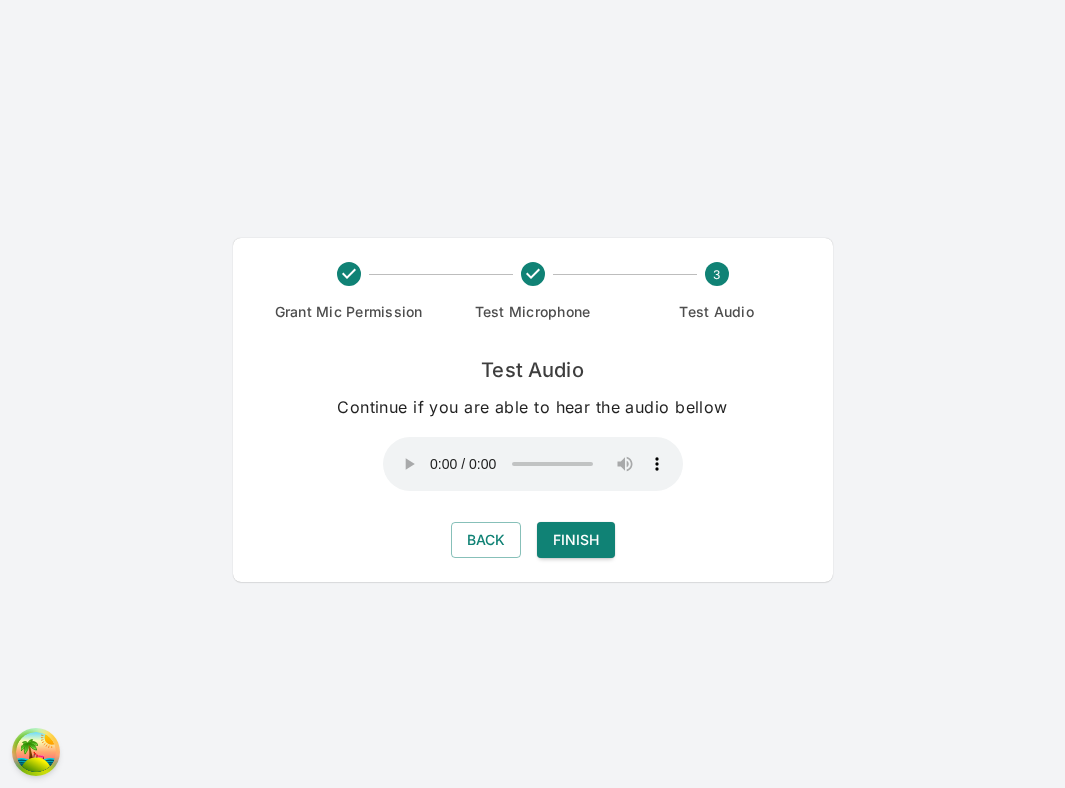 click on "Finish" at bounding box center [576, 540] 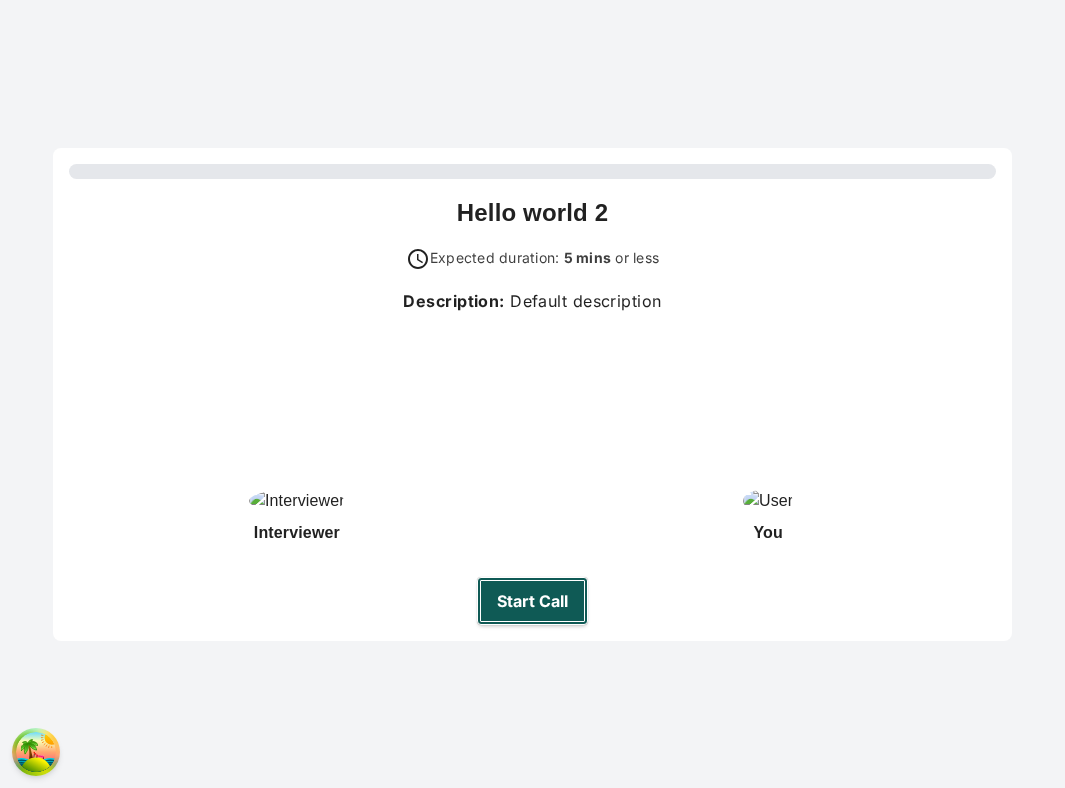 click on "Start Call" at bounding box center (532, 601) 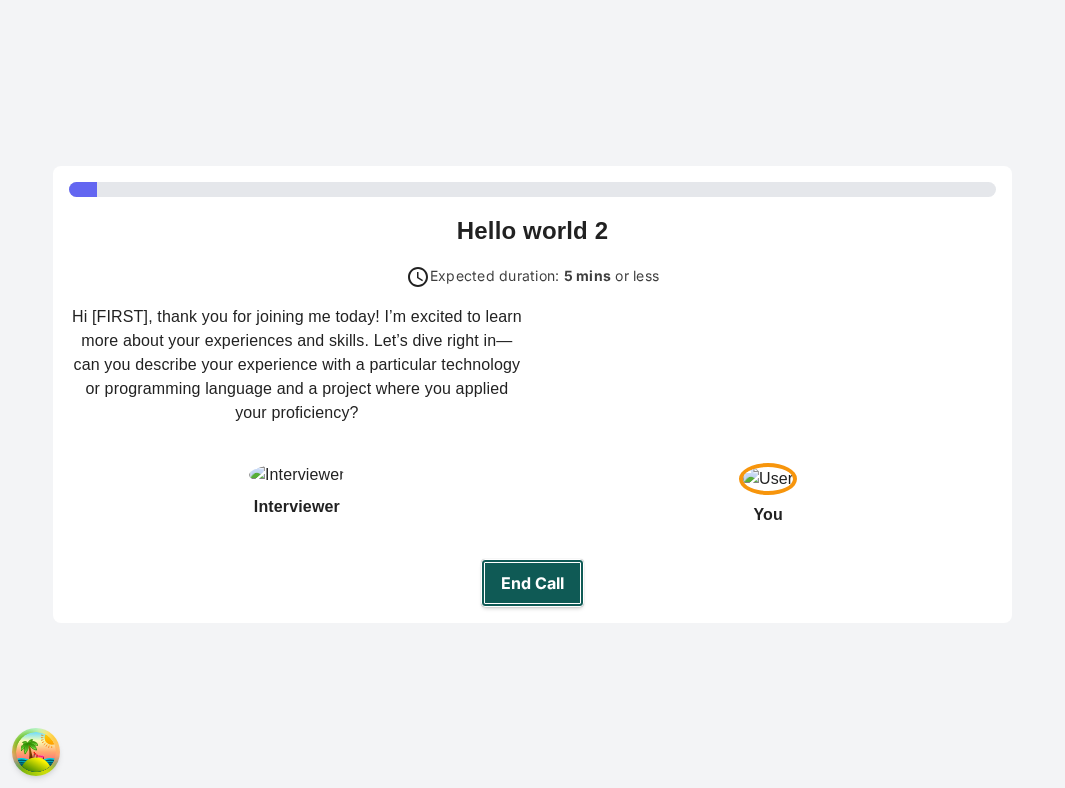 click on "End Call" at bounding box center [532, 583] 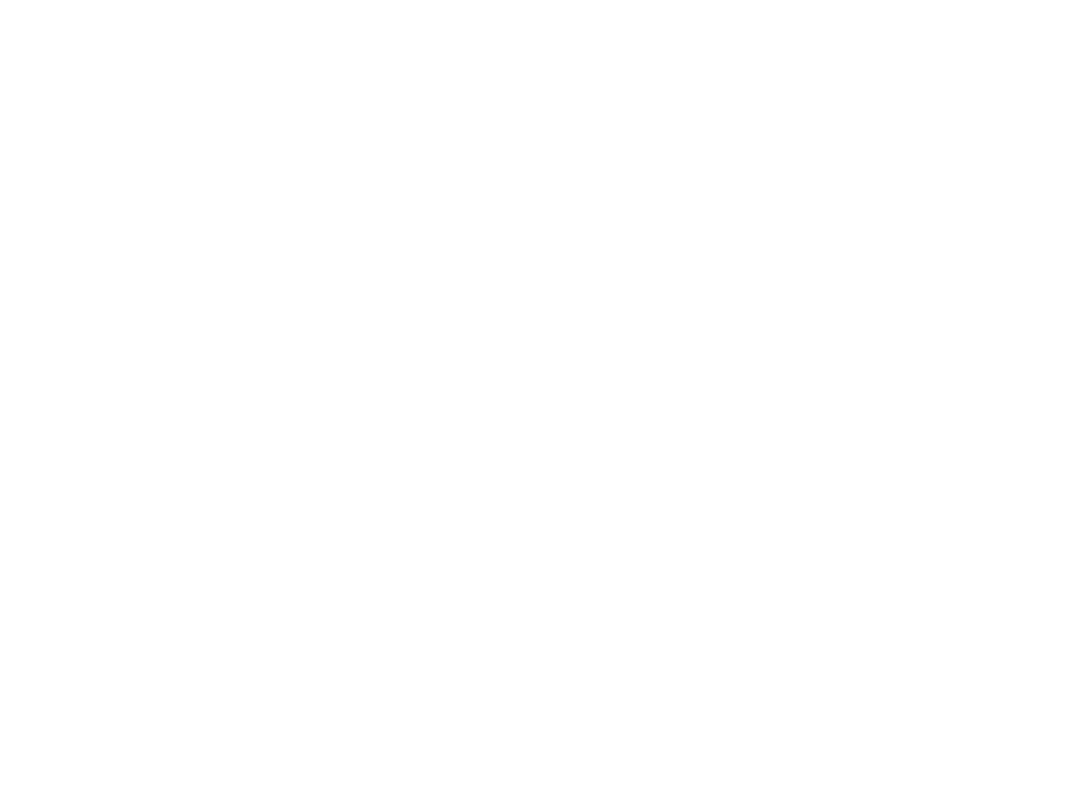 scroll, scrollTop: 0, scrollLeft: 0, axis: both 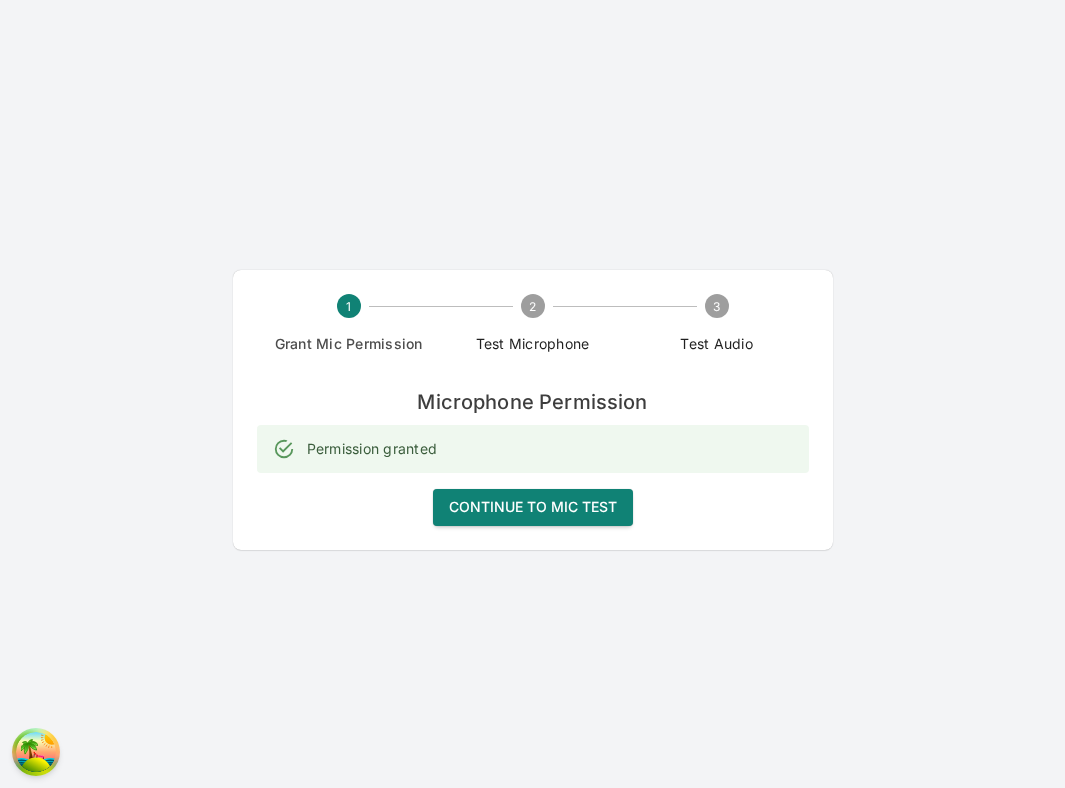 click on "Continue to [NAME] Test" at bounding box center [533, 507] 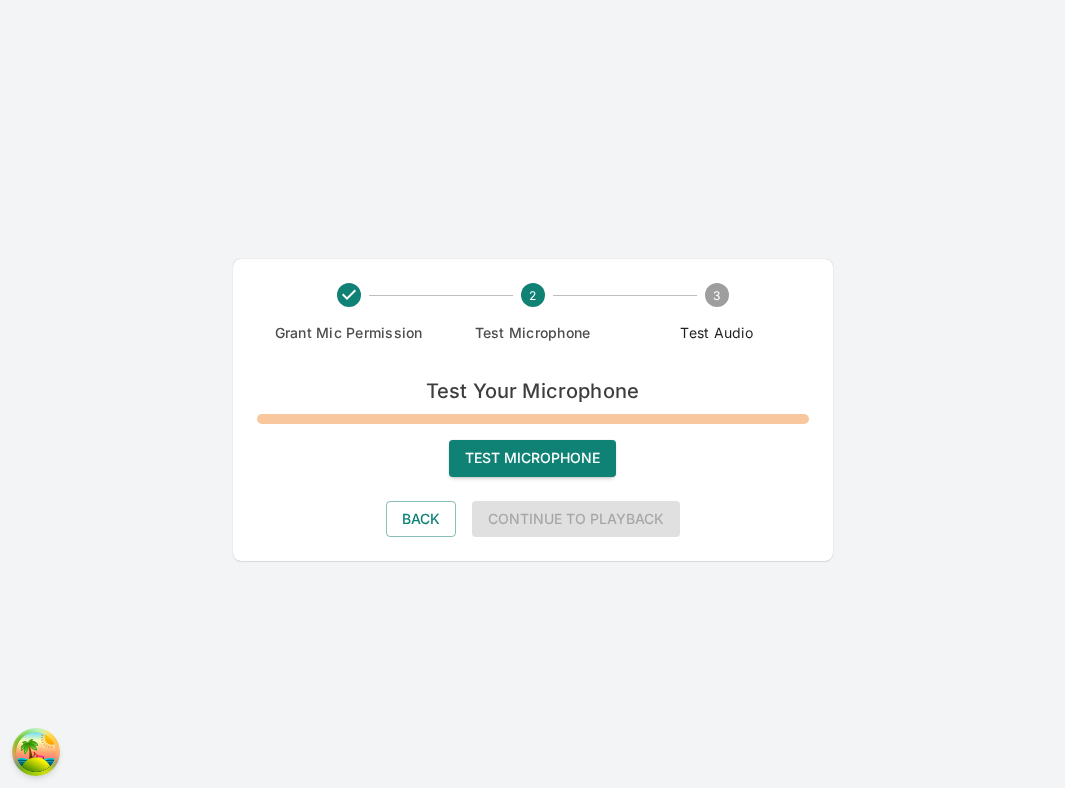 click on "Test [NAME]" at bounding box center (532, 458) 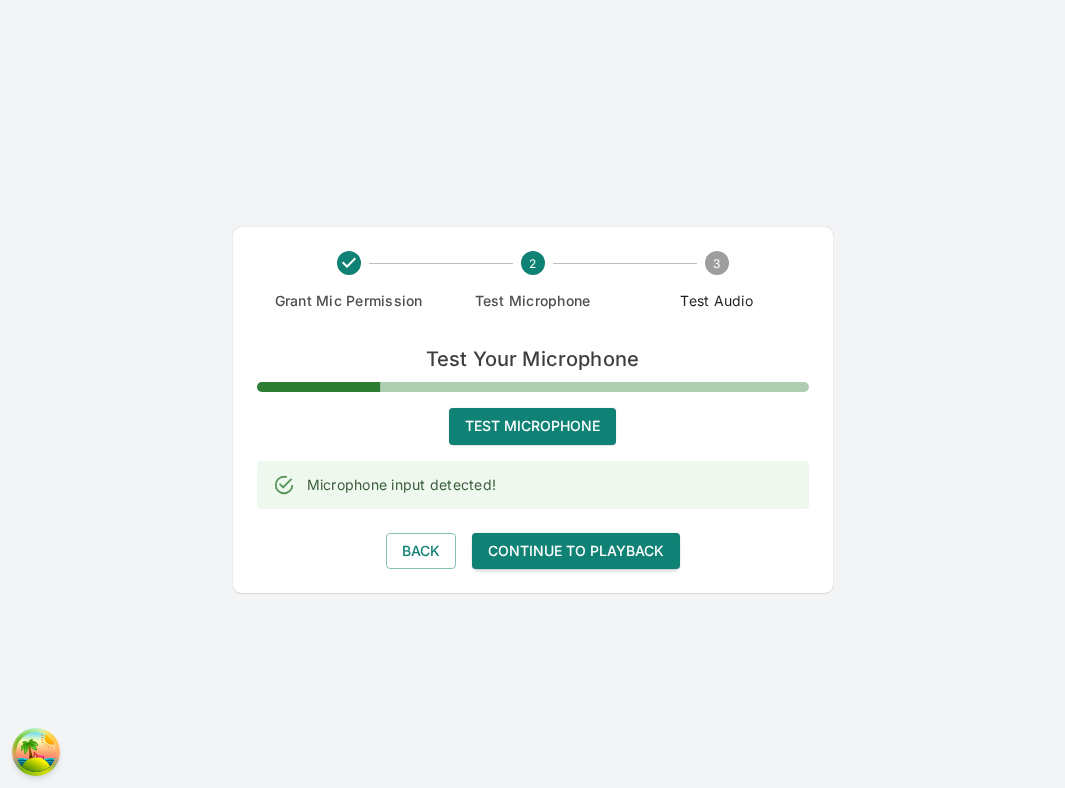click on "Continue to Playback" at bounding box center (576, 551) 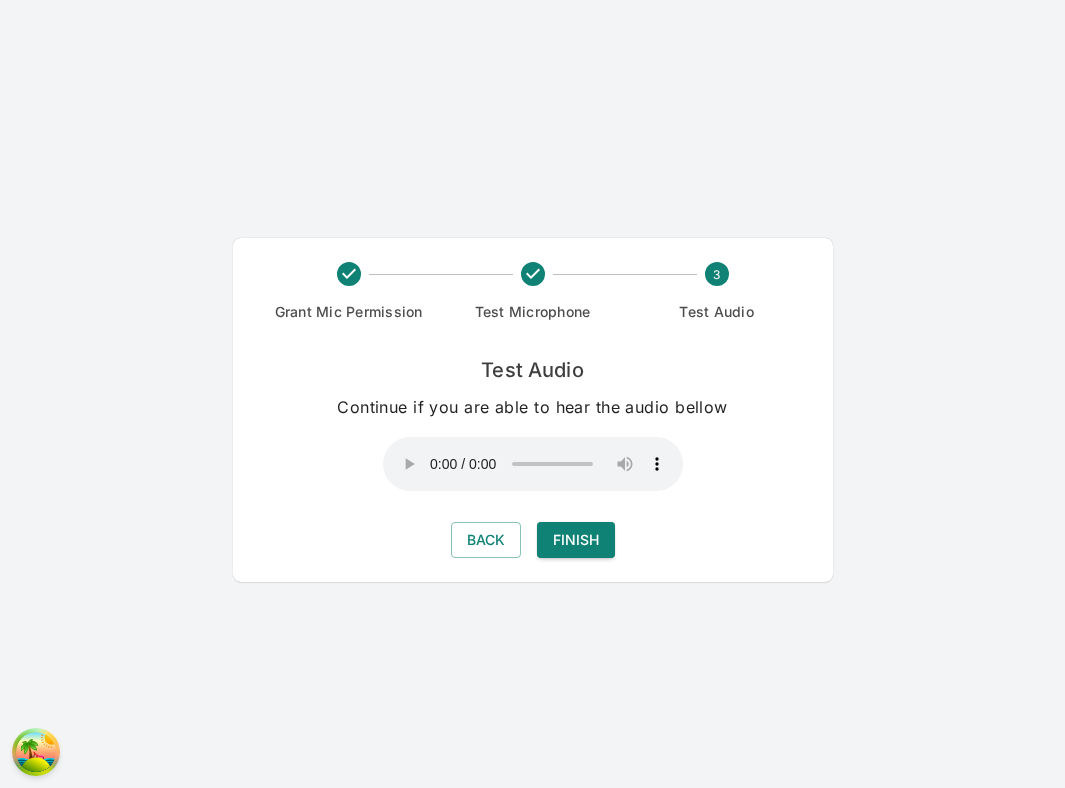 click on "Finish" at bounding box center (576, 540) 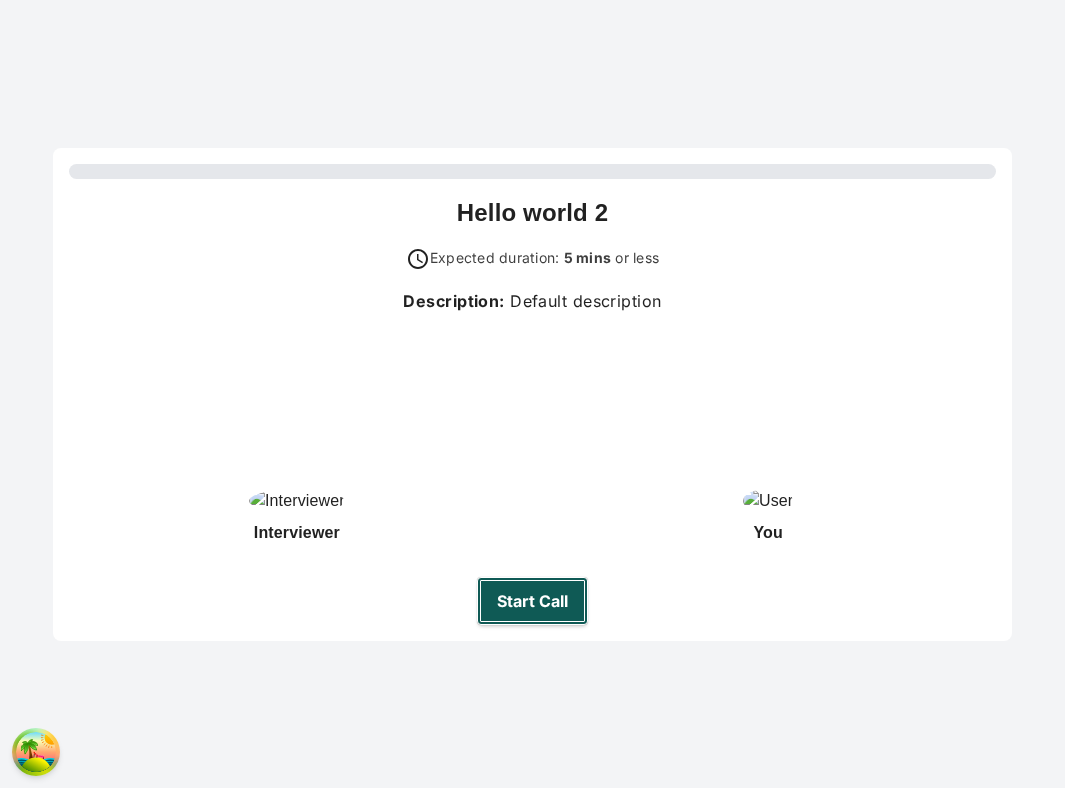 click on "Start Call" at bounding box center [532, 601] 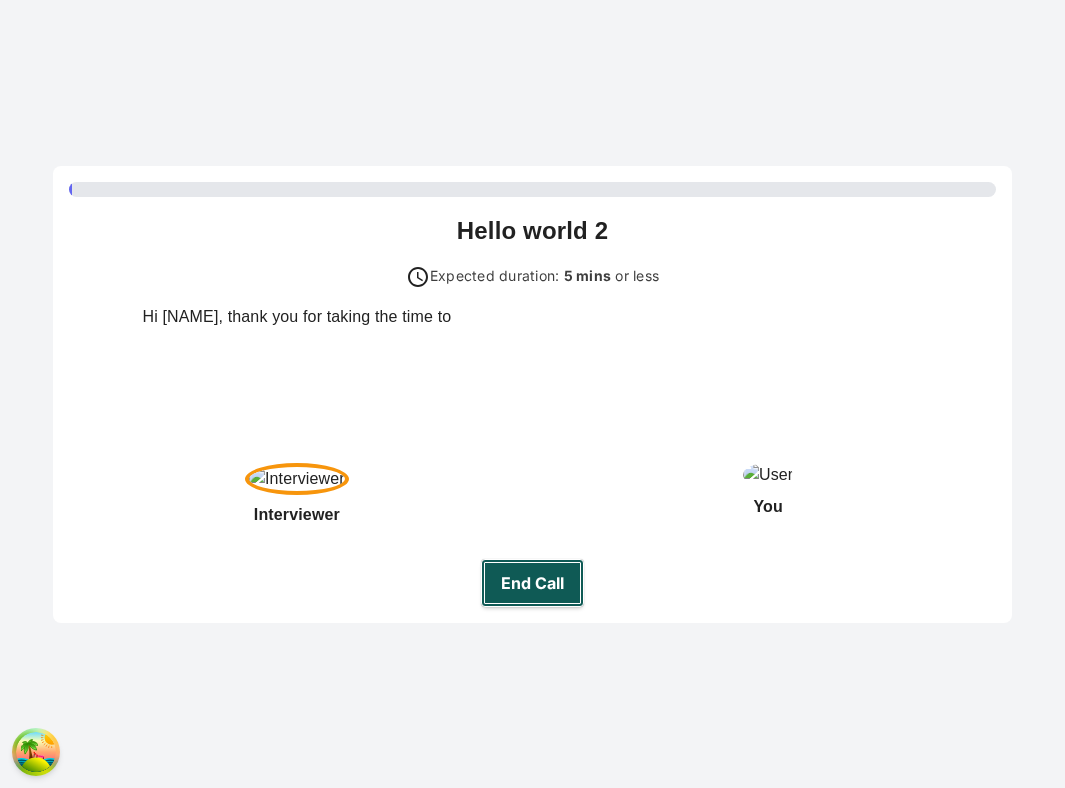 click on "End Call" at bounding box center (532, 583) 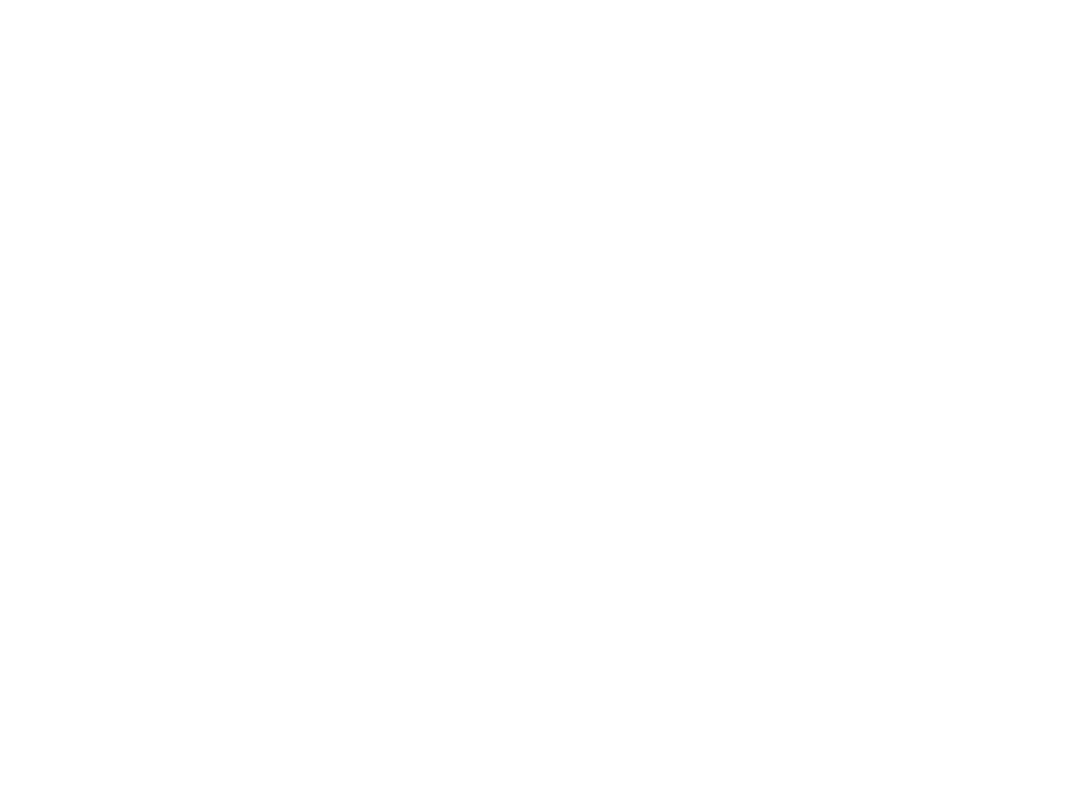 scroll, scrollTop: 0, scrollLeft: 0, axis: both 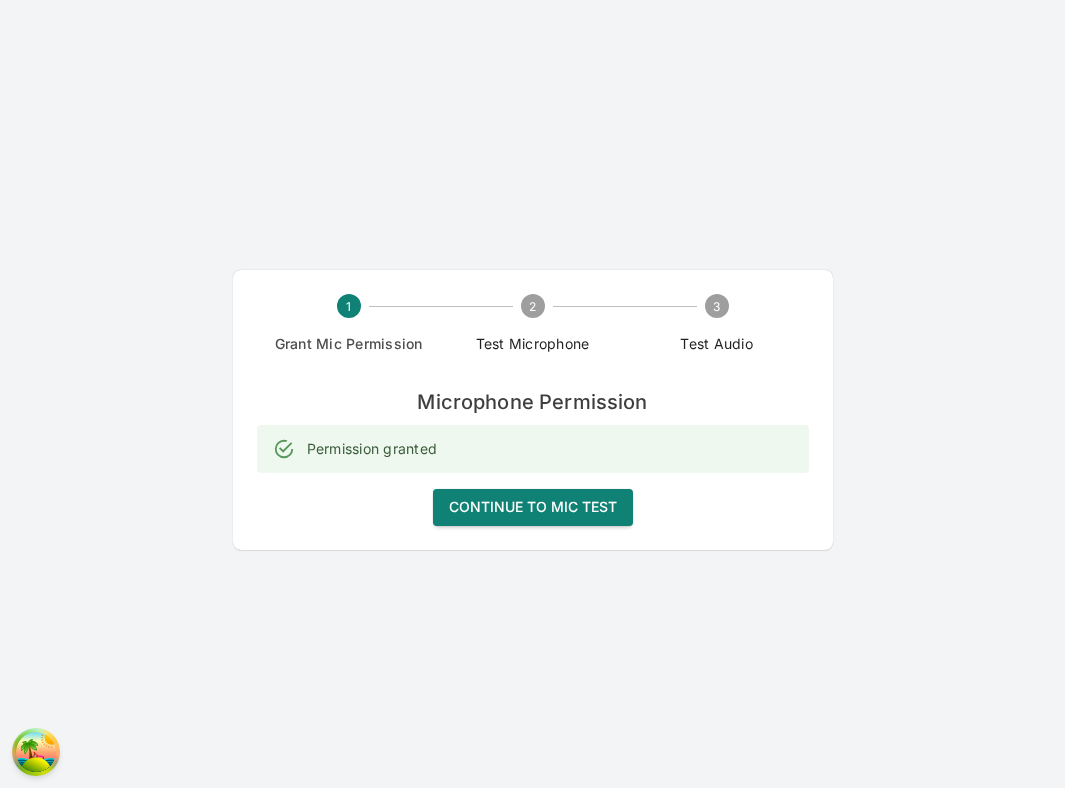 click on "Continue to [MIC] Test" at bounding box center (533, 507) 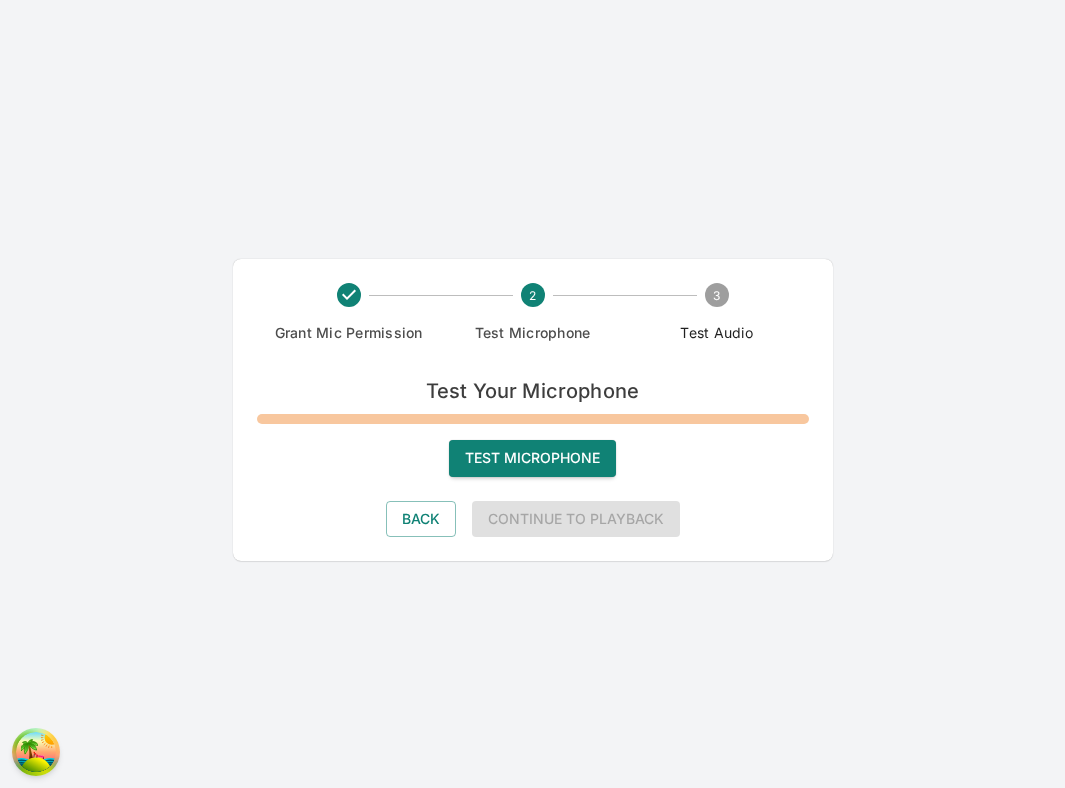 click on "Test [MIC]" at bounding box center [532, 458] 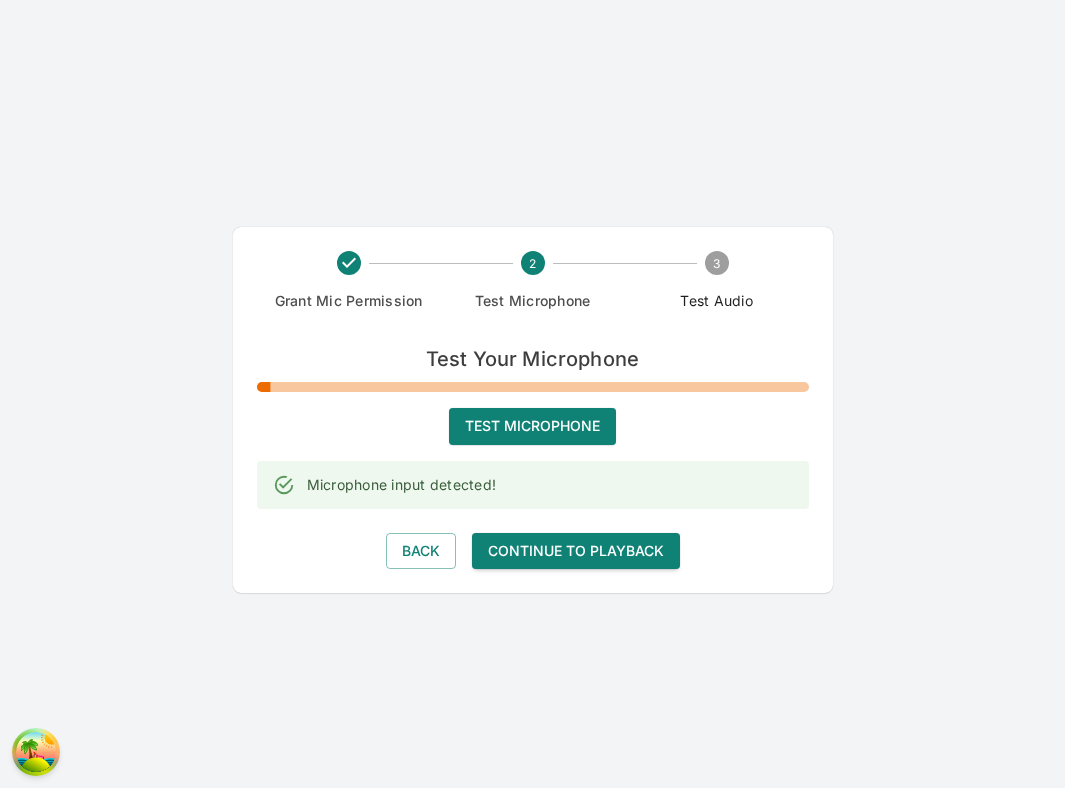 click on "Continue to Playback" at bounding box center [576, 551] 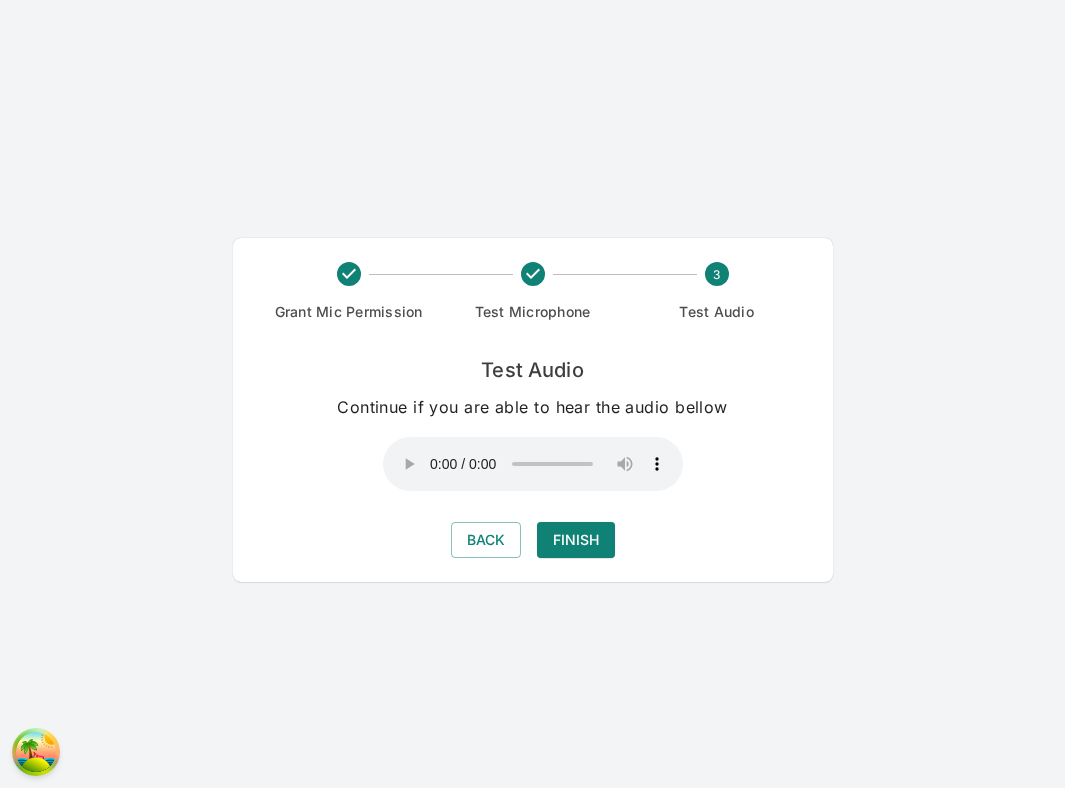 click on "Finish" at bounding box center [576, 540] 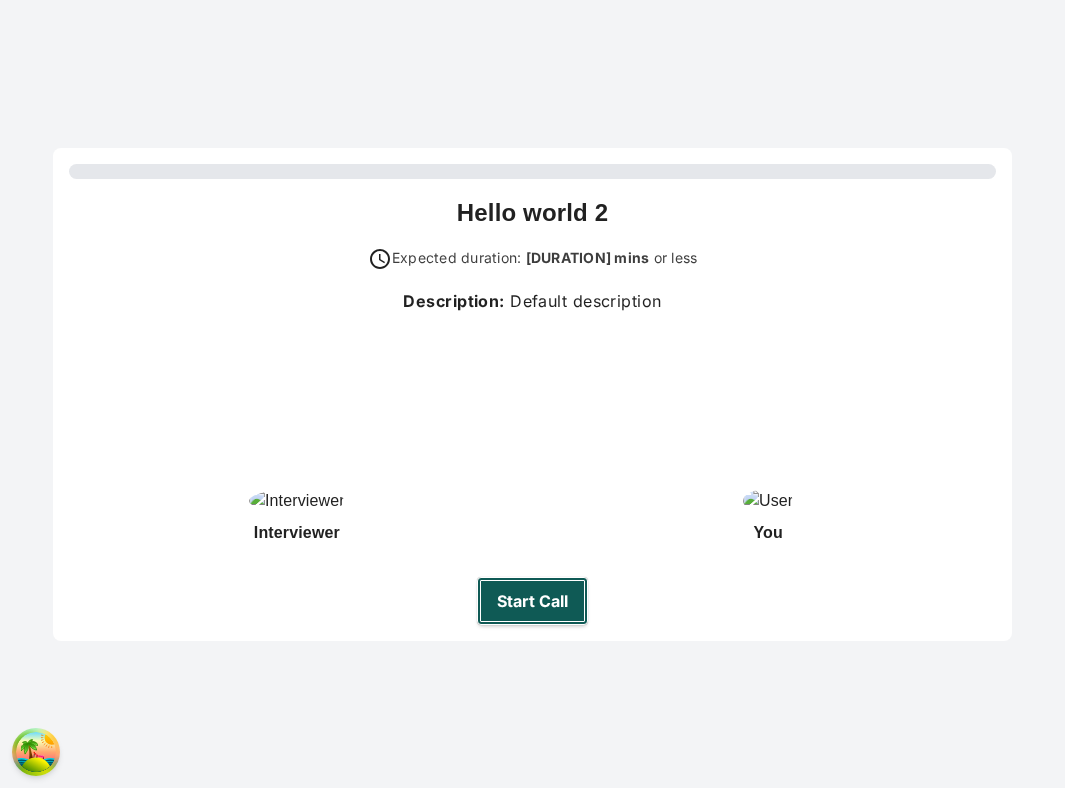 click on "Start Call" at bounding box center (532, 601) 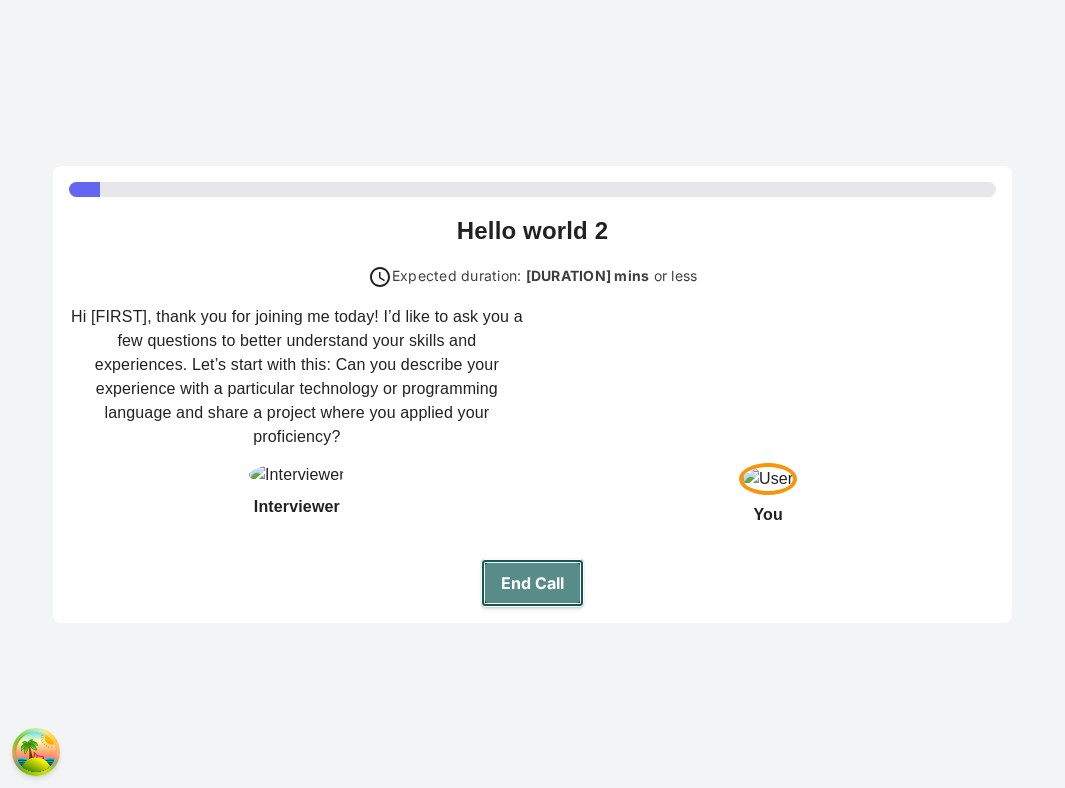 click on "End Call" at bounding box center [532, 583] 